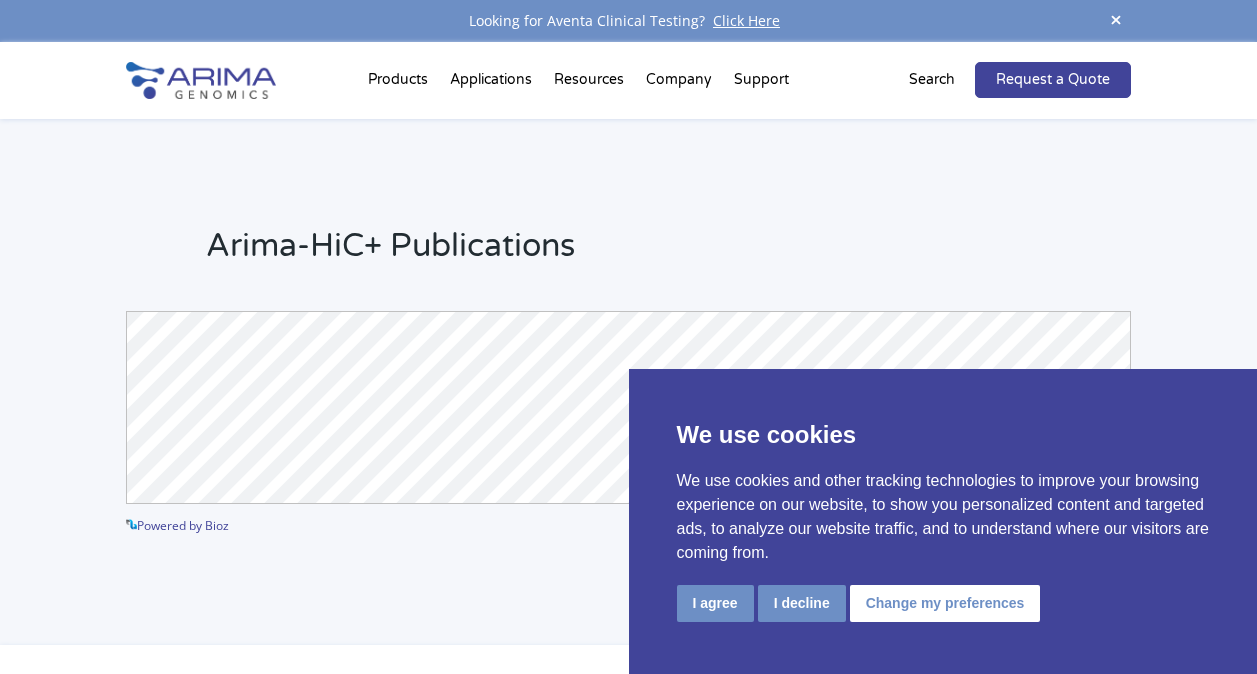 scroll, scrollTop: 0, scrollLeft: 0, axis: both 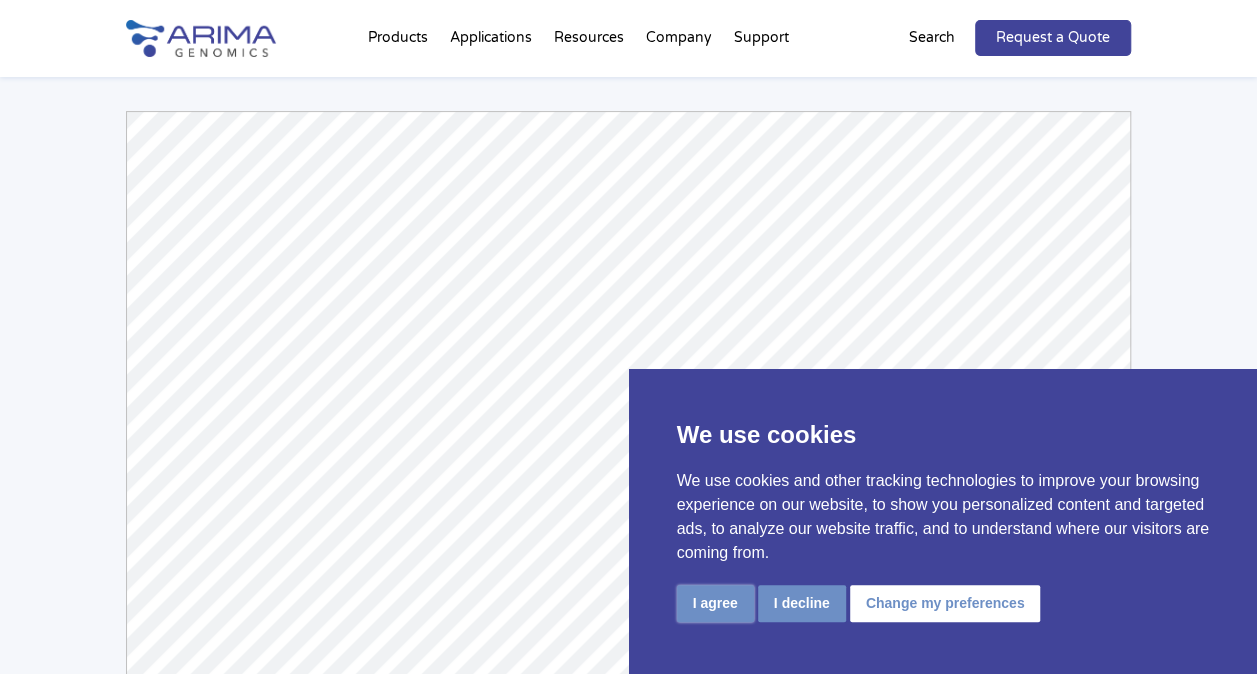 click on "I agree" at bounding box center [715, 603] 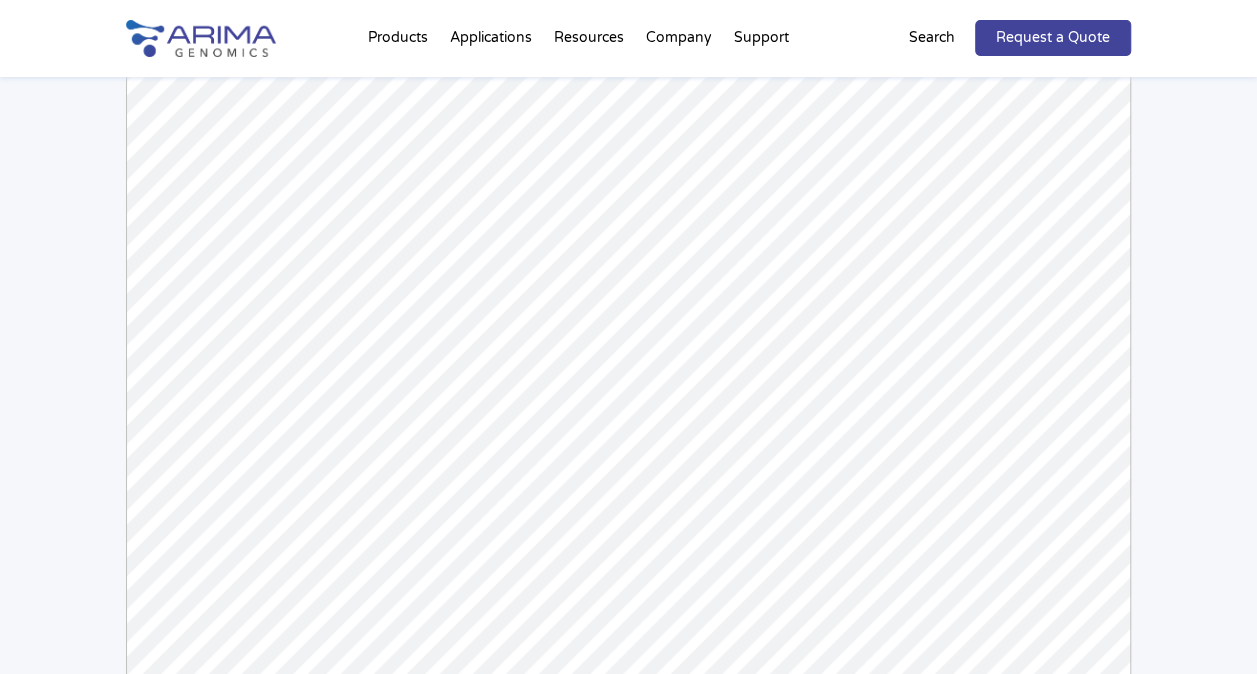 scroll, scrollTop: 300, scrollLeft: 0, axis: vertical 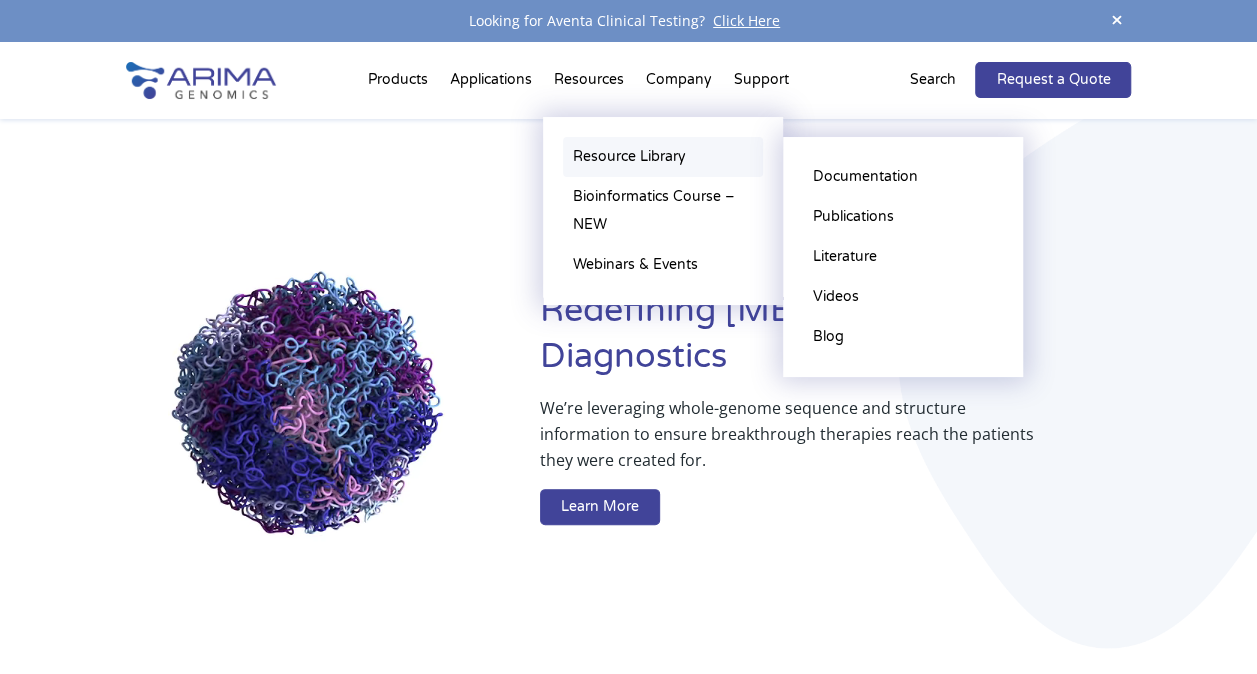 click on "Resource Library" at bounding box center [663, 157] 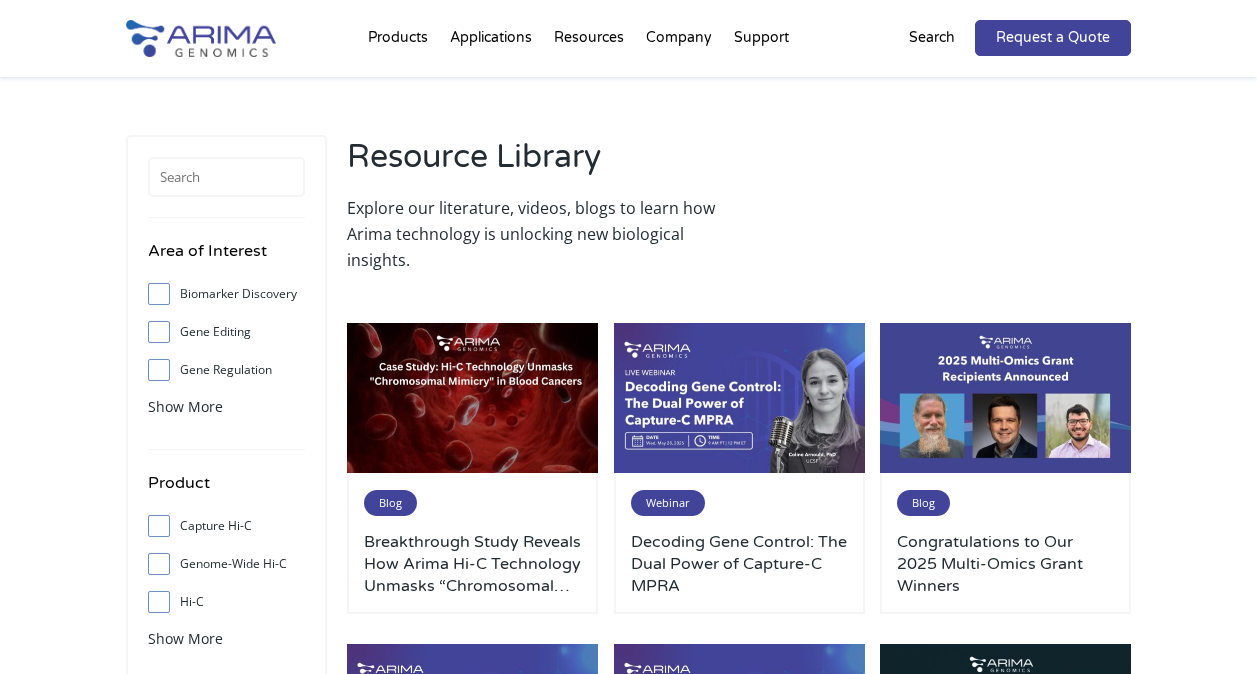 scroll, scrollTop: 0, scrollLeft: 0, axis: both 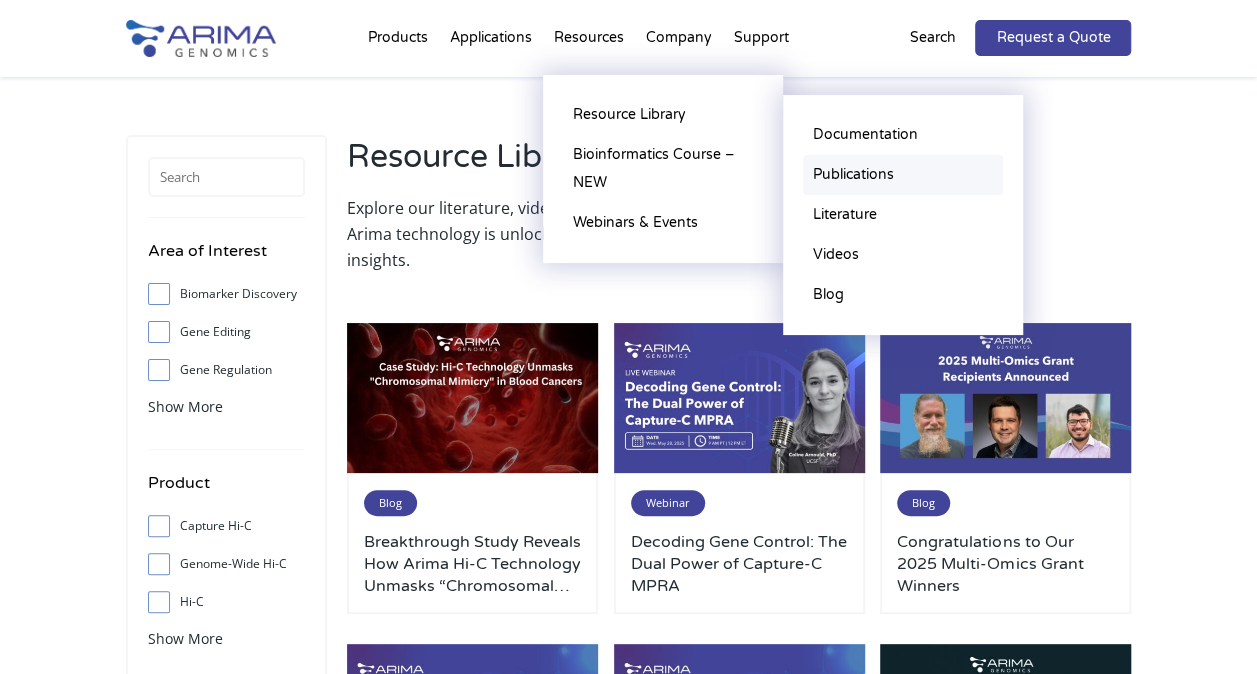 click on "Publications" at bounding box center (903, 175) 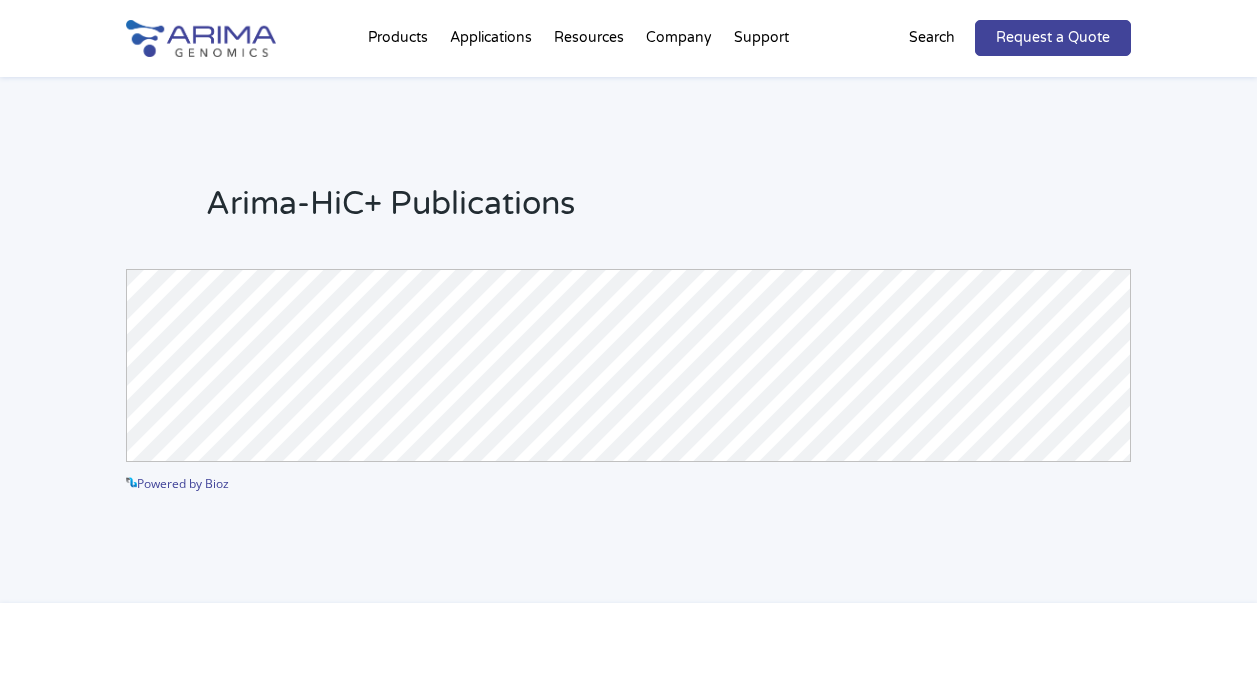 scroll, scrollTop: 0, scrollLeft: 0, axis: both 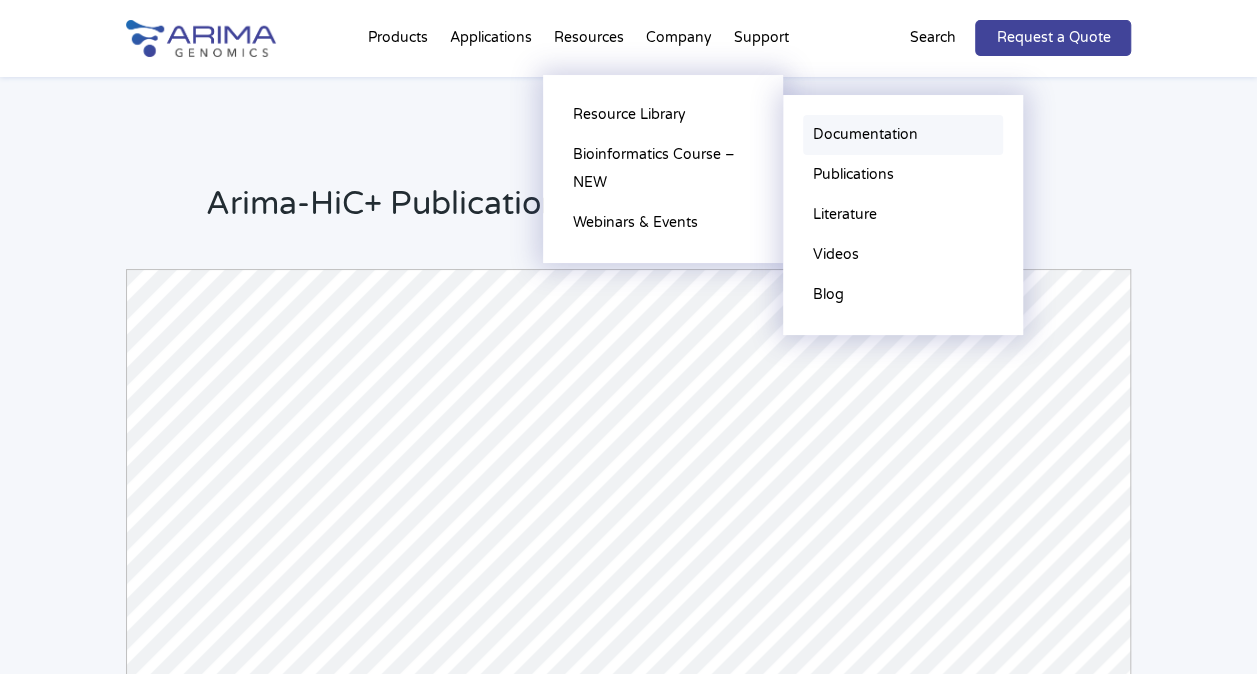 click on "Documentation" at bounding box center (903, 135) 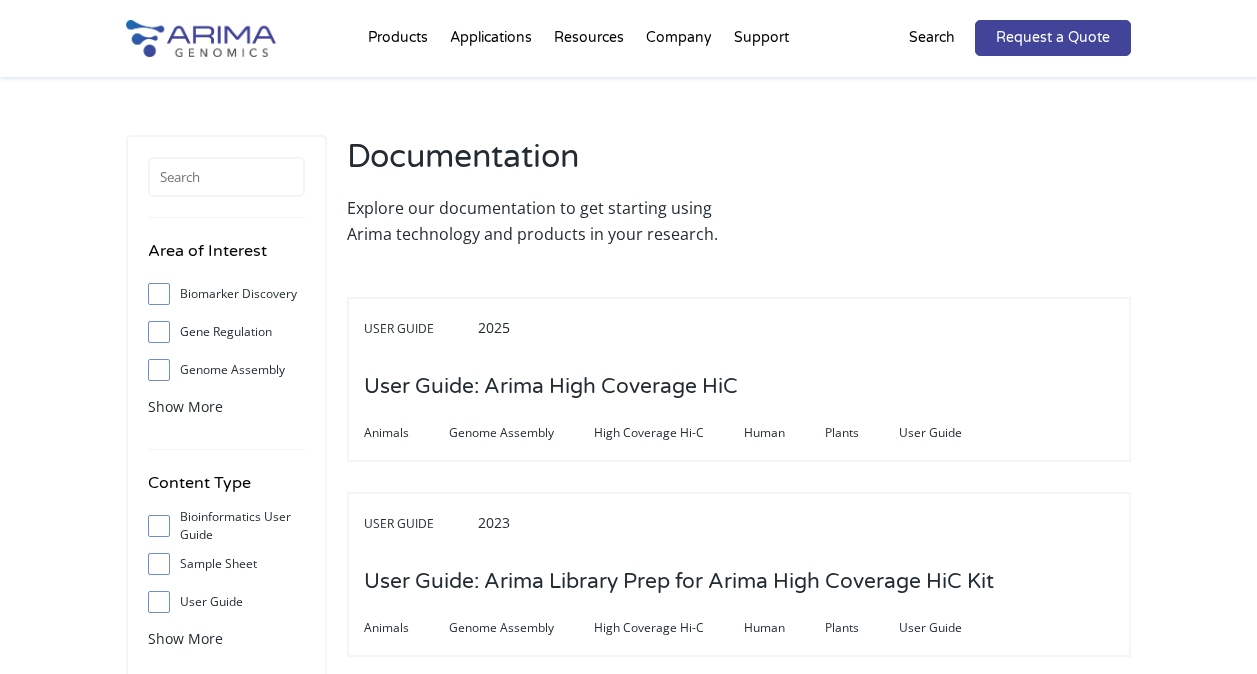 scroll, scrollTop: 0, scrollLeft: 0, axis: both 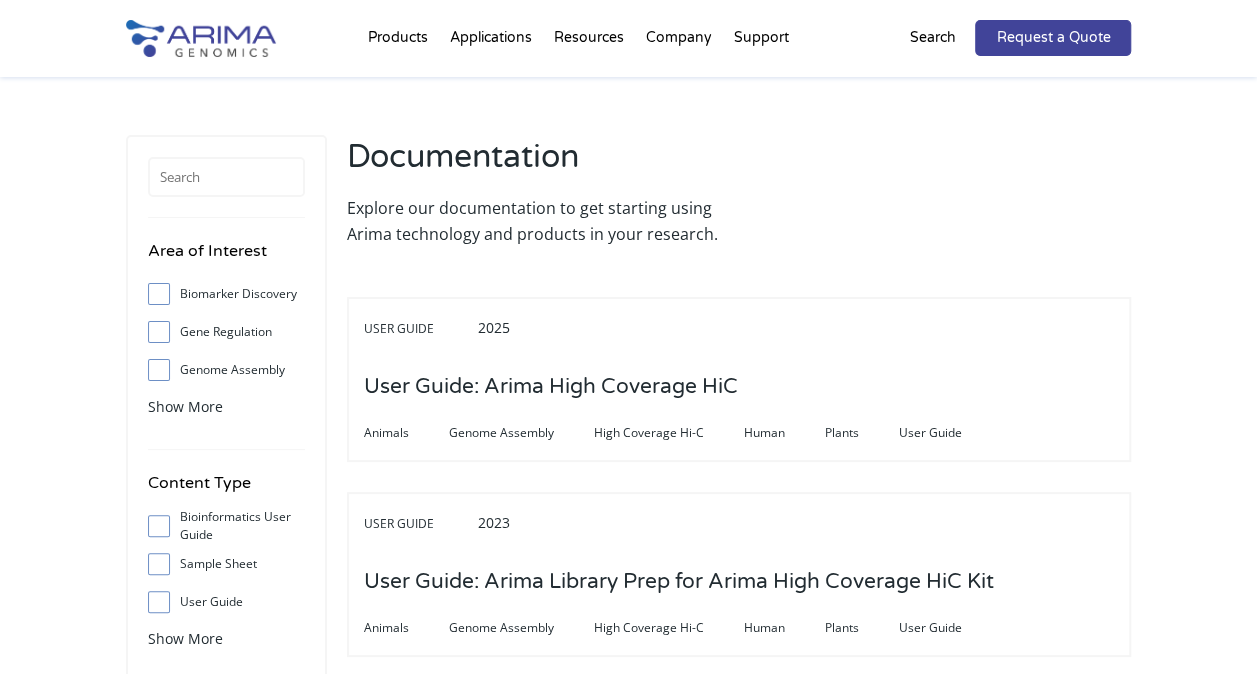 click on "Biomarker Discovery" at bounding box center (158, 293) 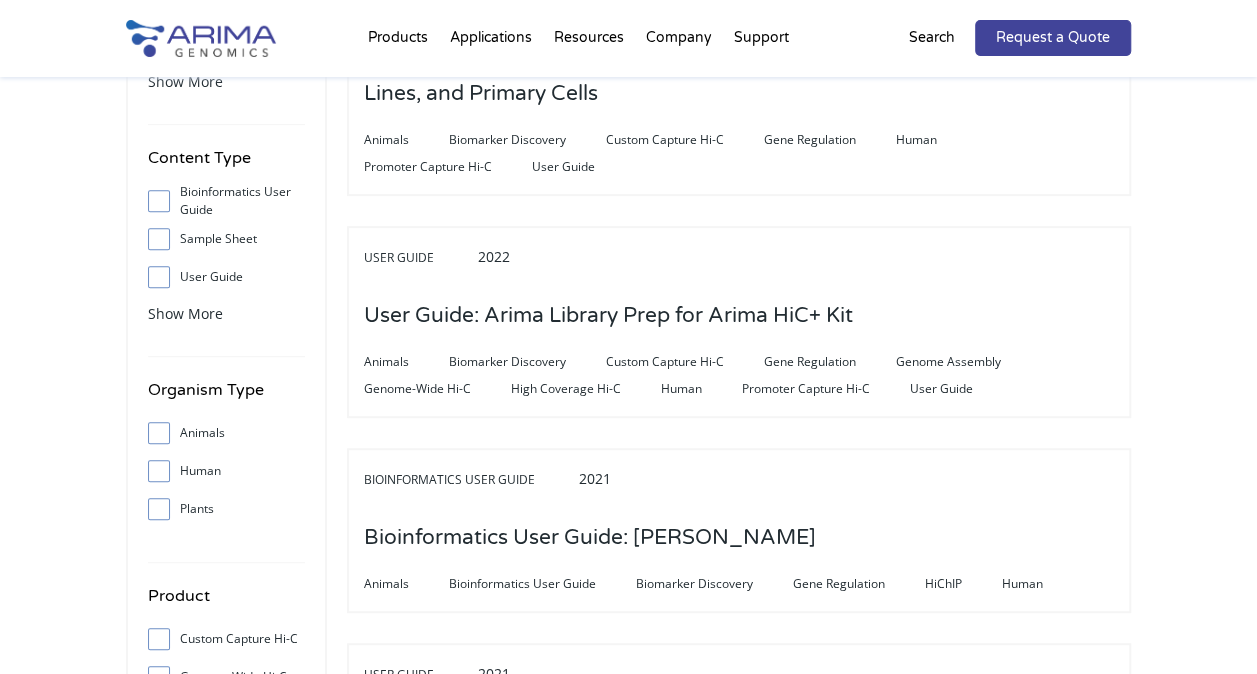 scroll, scrollTop: 329, scrollLeft: 0, axis: vertical 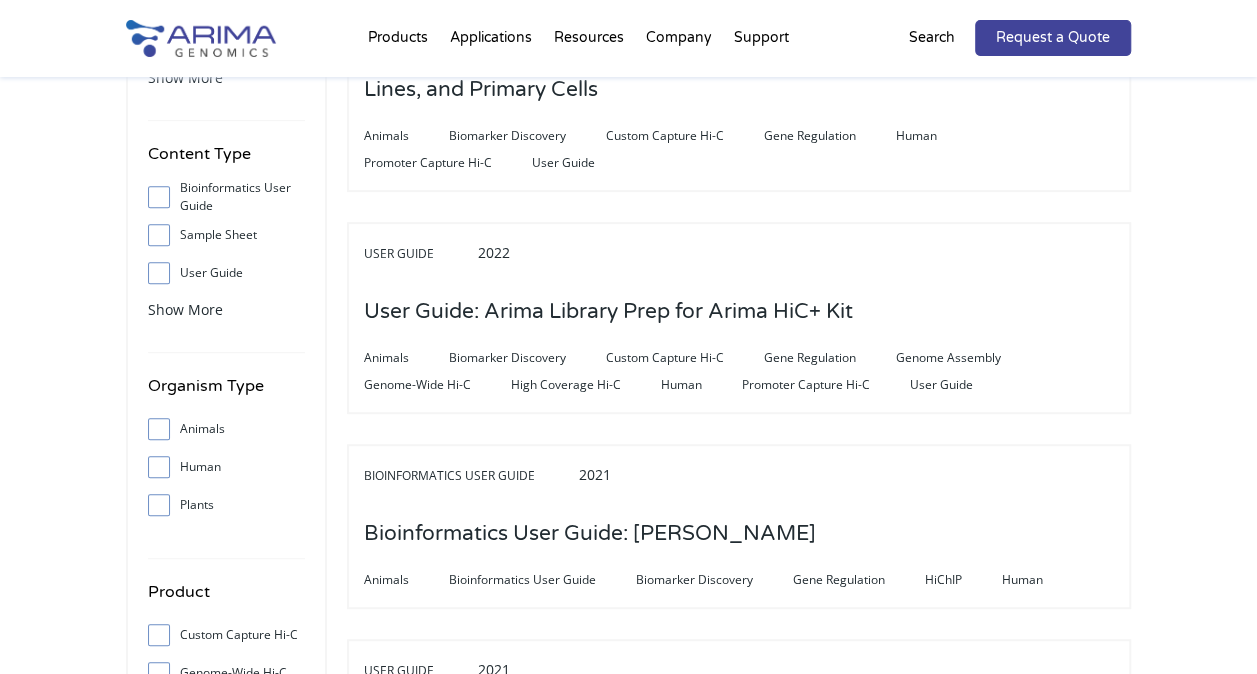 click at bounding box center [164, 467] 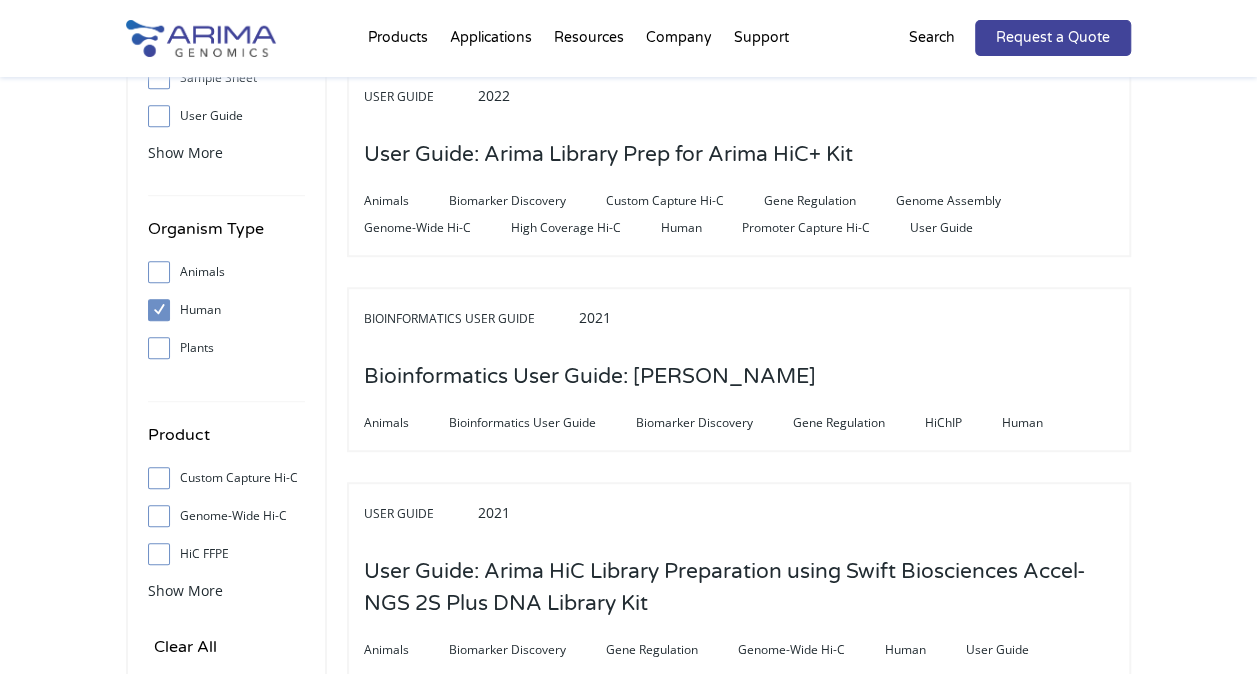 scroll, scrollTop: 493, scrollLeft: 0, axis: vertical 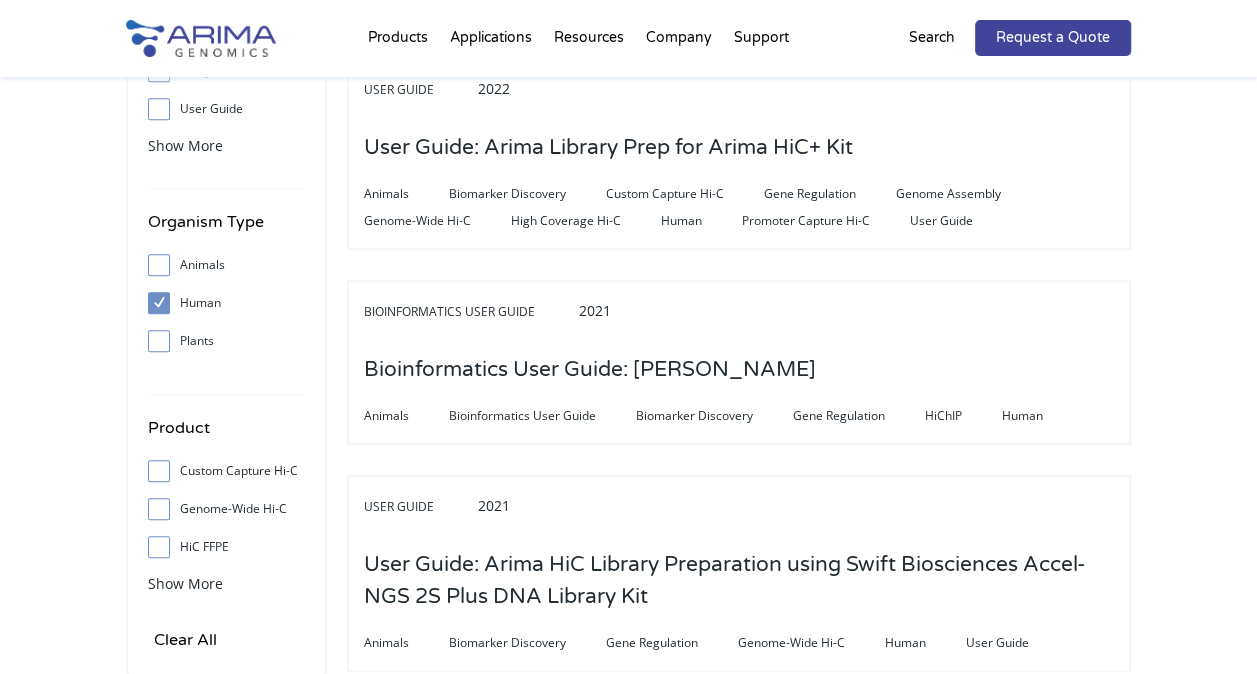 click on "Genome-Wide Hi-C" at bounding box center [158, 508] 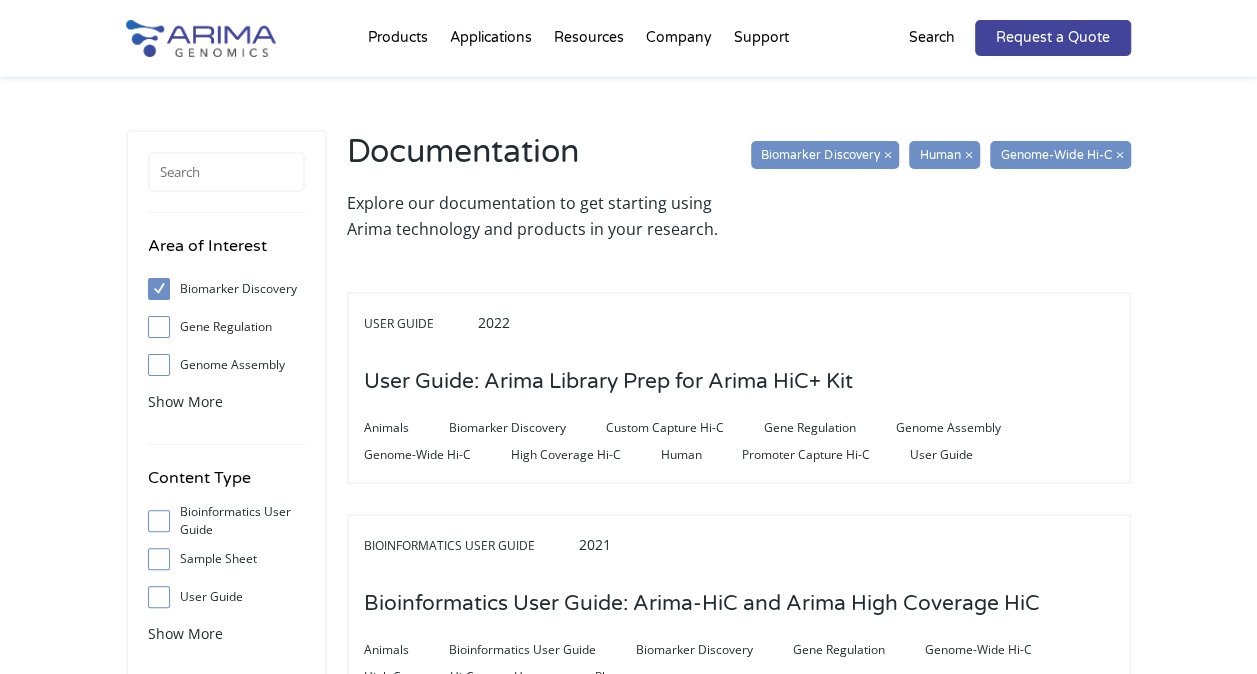 scroll, scrollTop: 0, scrollLeft: 0, axis: both 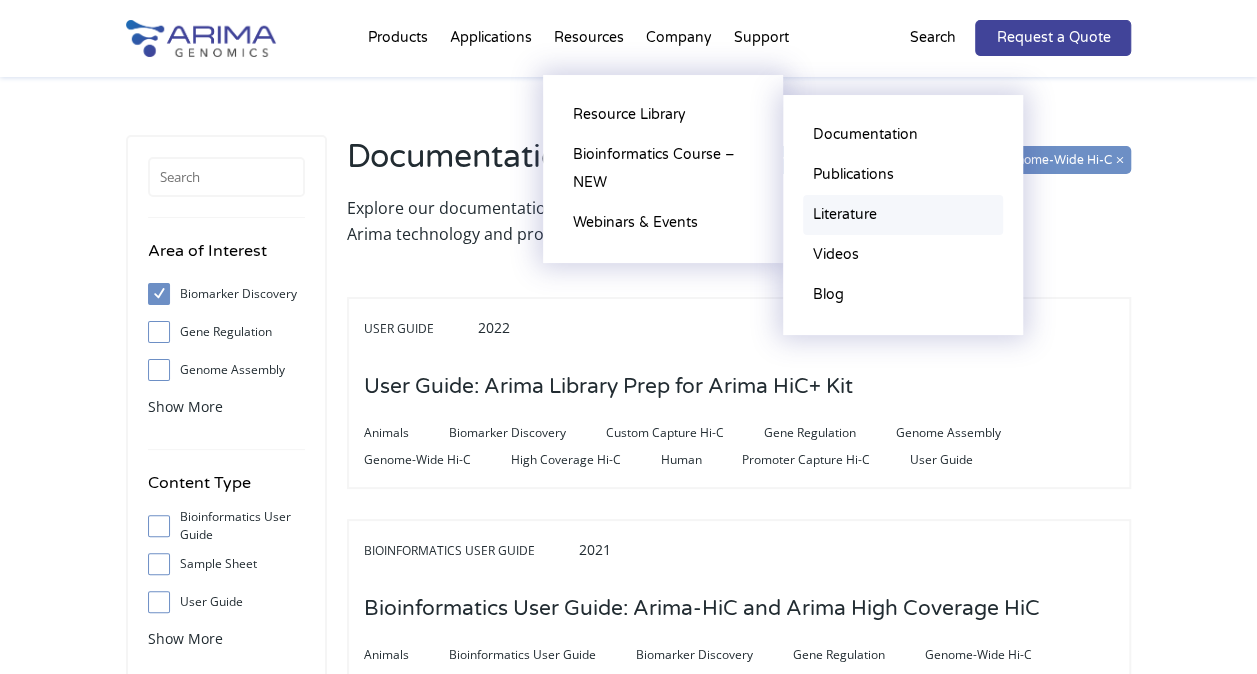 click on "Literature" at bounding box center (903, 215) 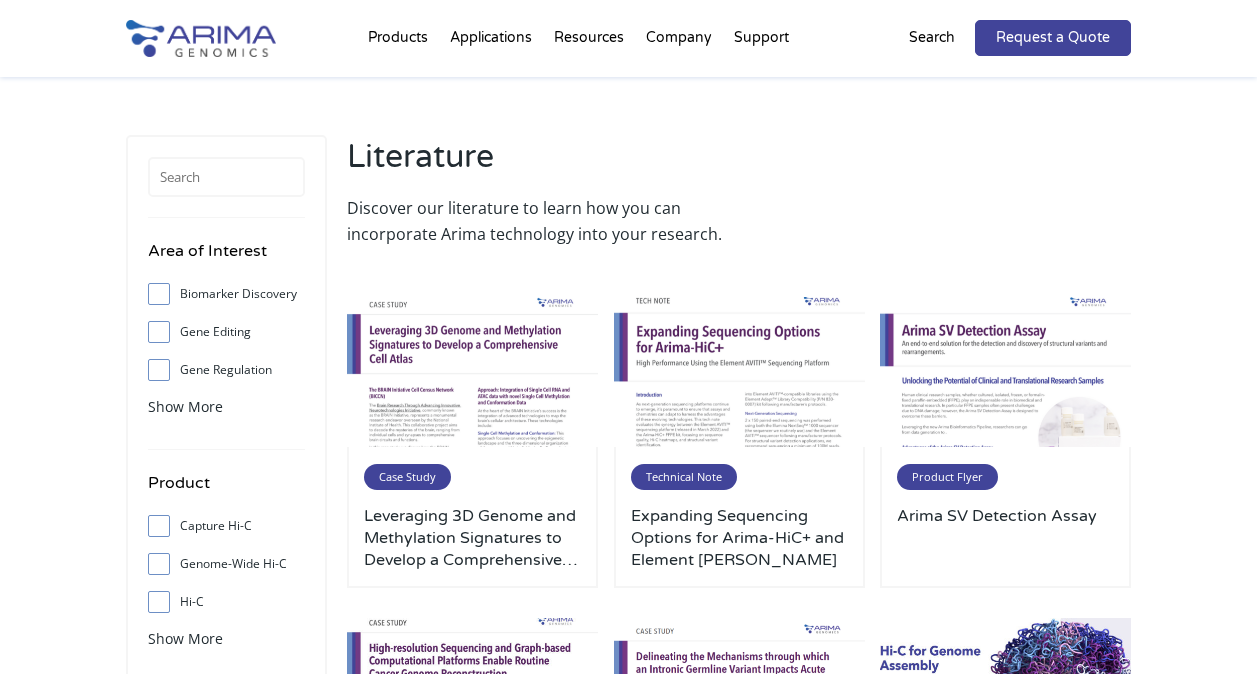scroll, scrollTop: 0, scrollLeft: 0, axis: both 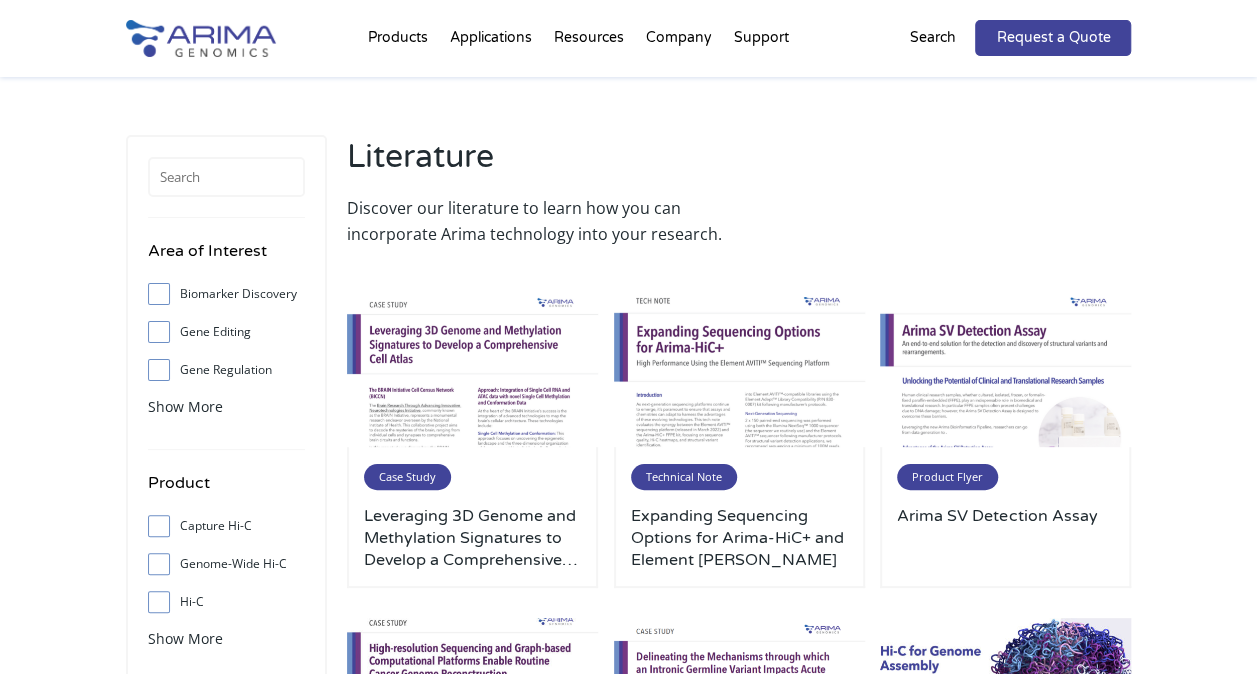 click on "Biomarker Discovery" at bounding box center (158, 293) 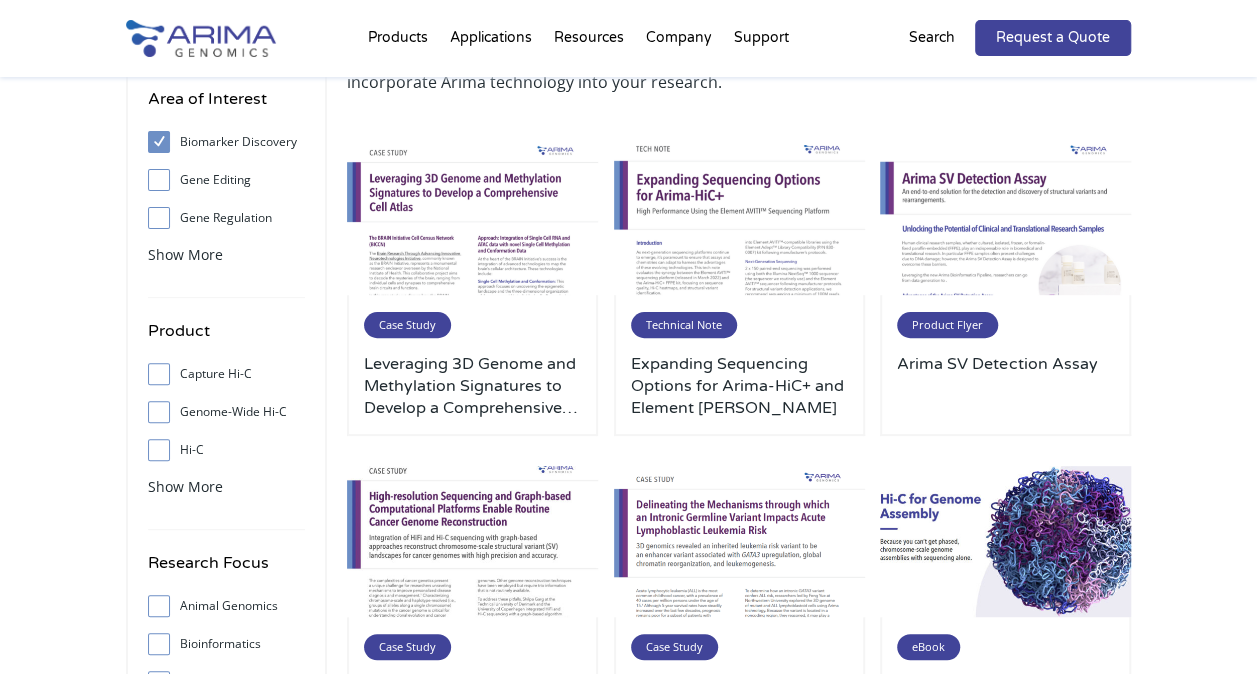 scroll, scrollTop: 164, scrollLeft: 0, axis: vertical 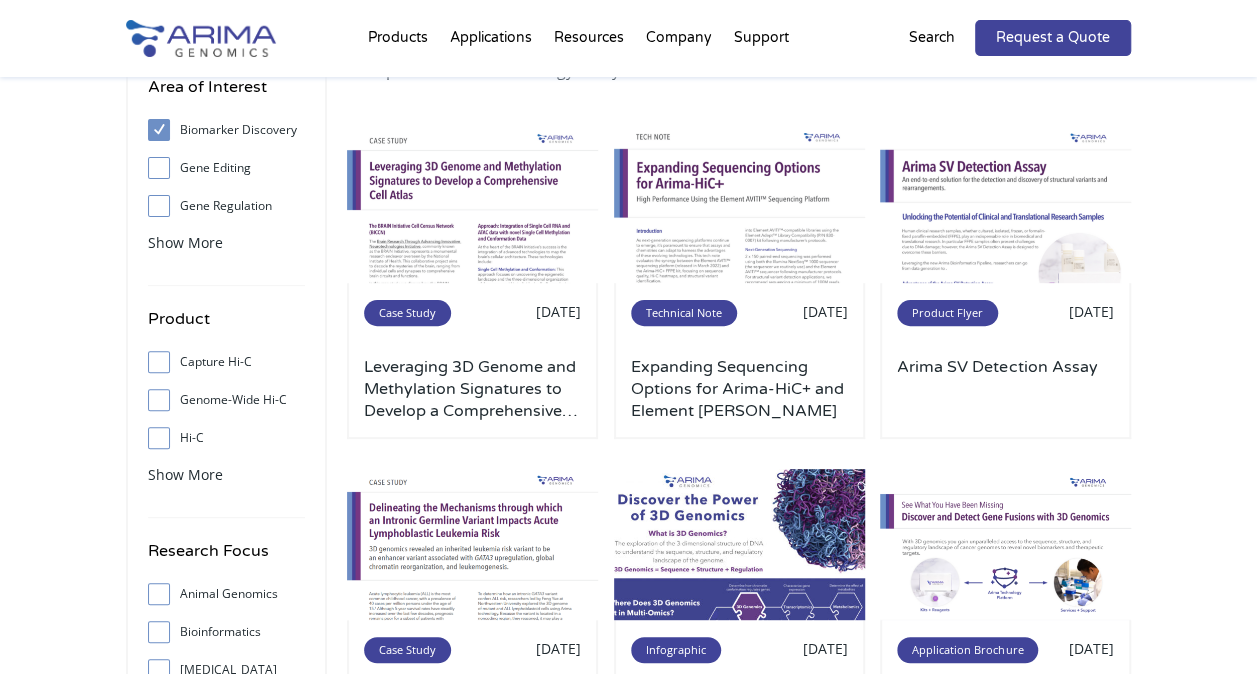 click on "Genome-Wide Hi-C" at bounding box center (158, 399) 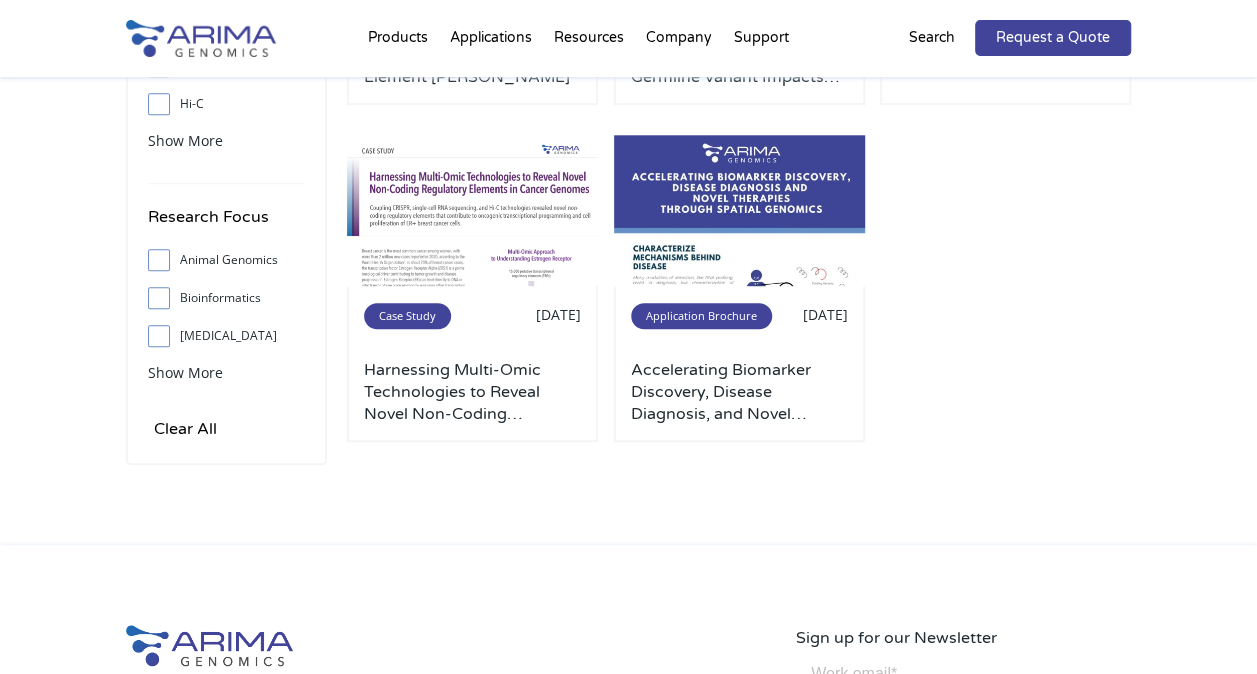 scroll, scrollTop: 508, scrollLeft: 0, axis: vertical 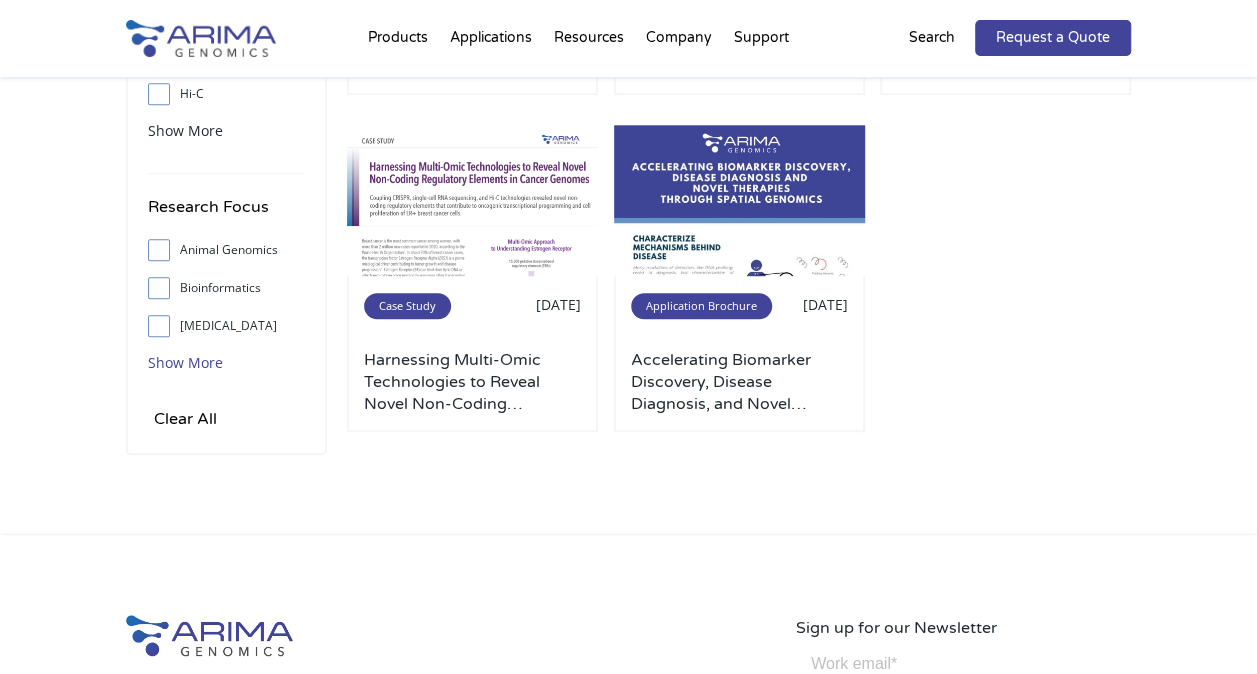 click on "Show More" at bounding box center [185, 362] 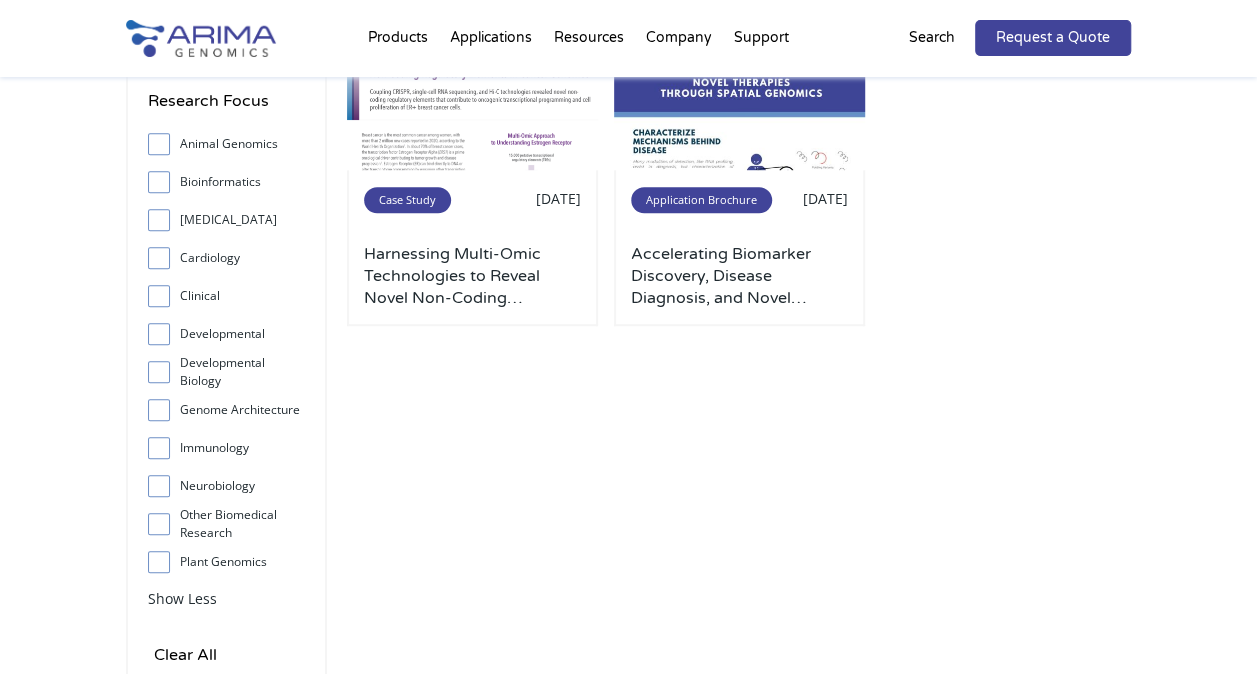 scroll, scrollTop: 624, scrollLeft: 0, axis: vertical 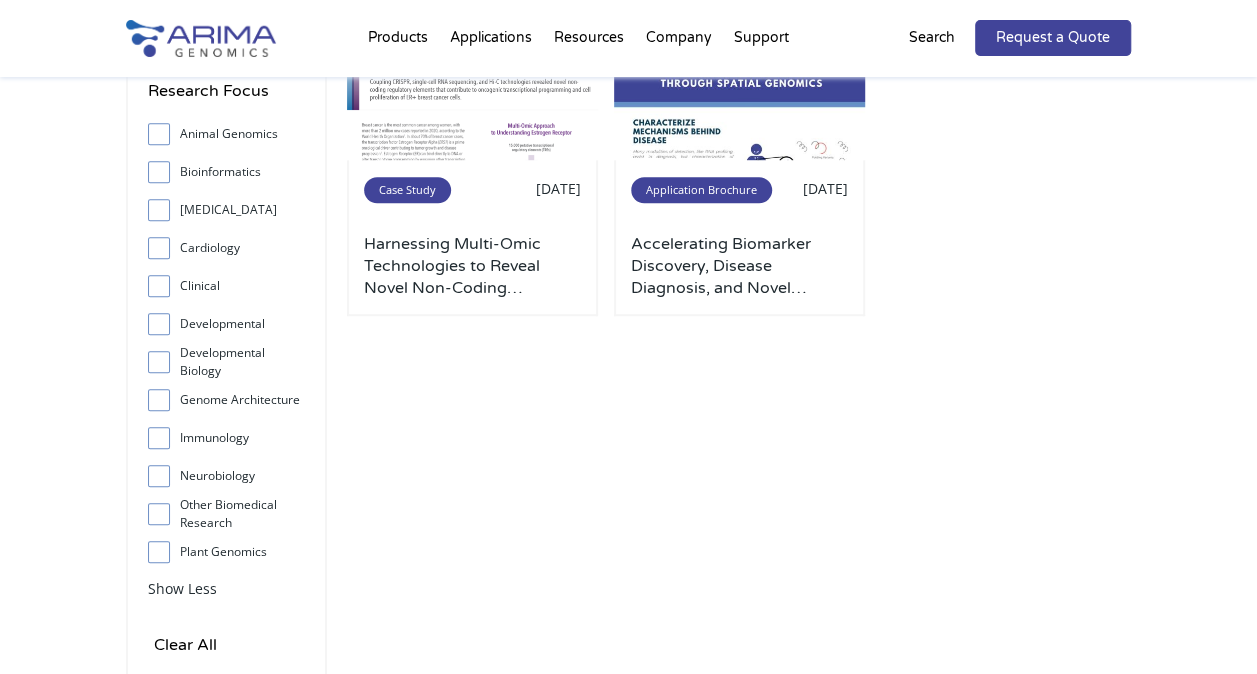 click at bounding box center (164, 476) 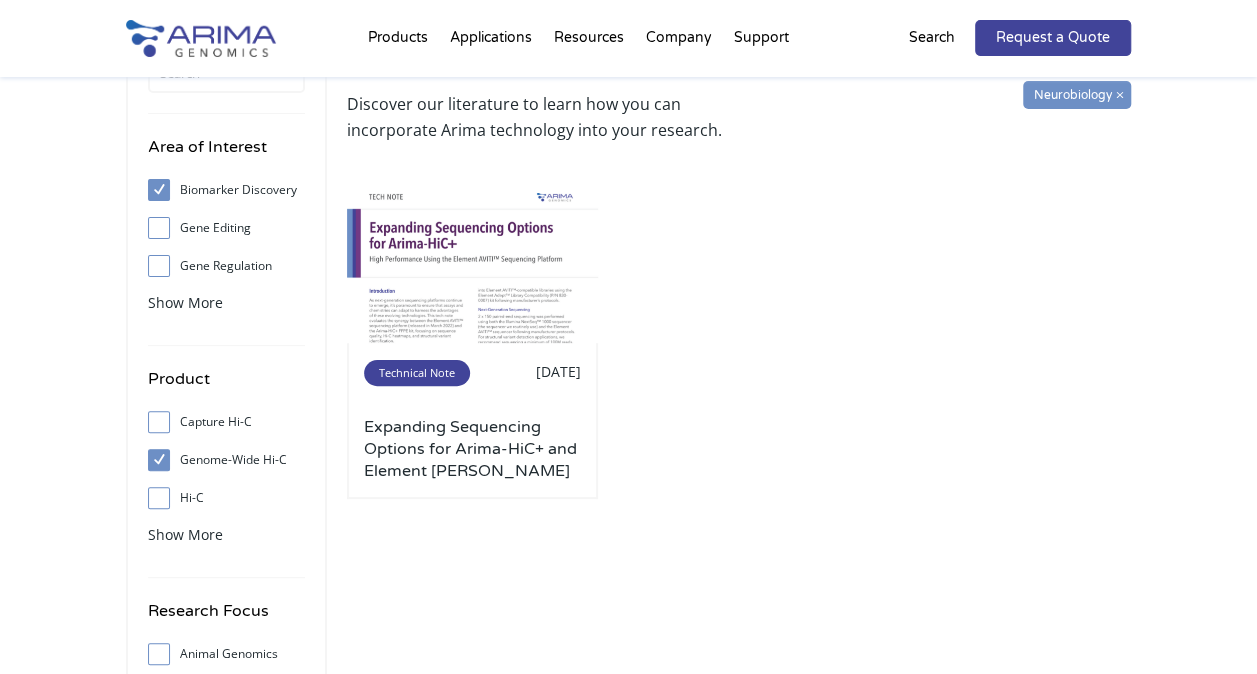 scroll, scrollTop: 0, scrollLeft: 0, axis: both 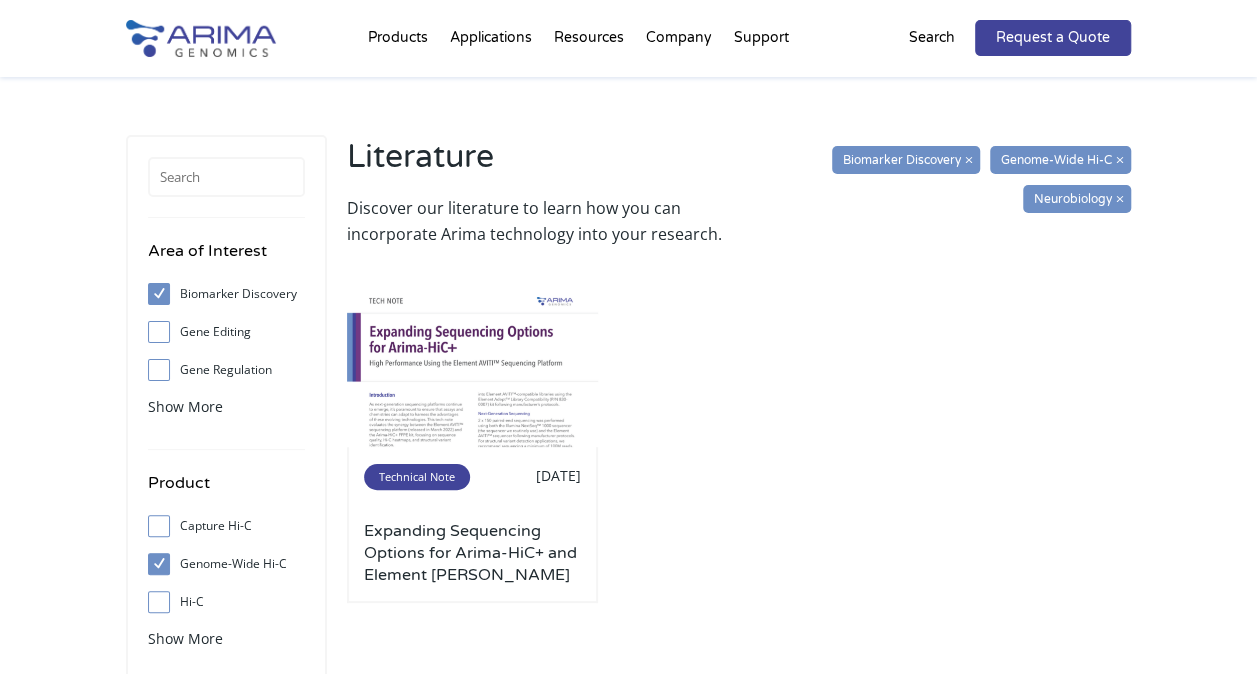 click on "Biomarker Discovery" at bounding box center [158, 293] 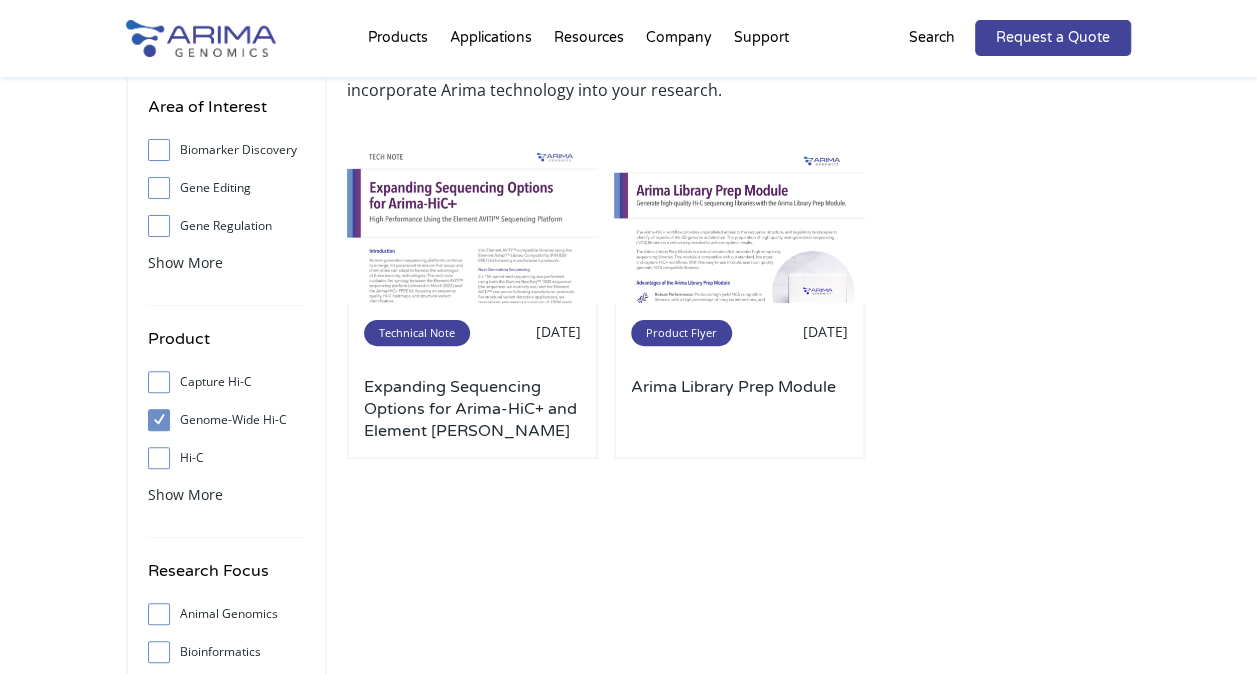 scroll, scrollTop: 131, scrollLeft: 0, axis: vertical 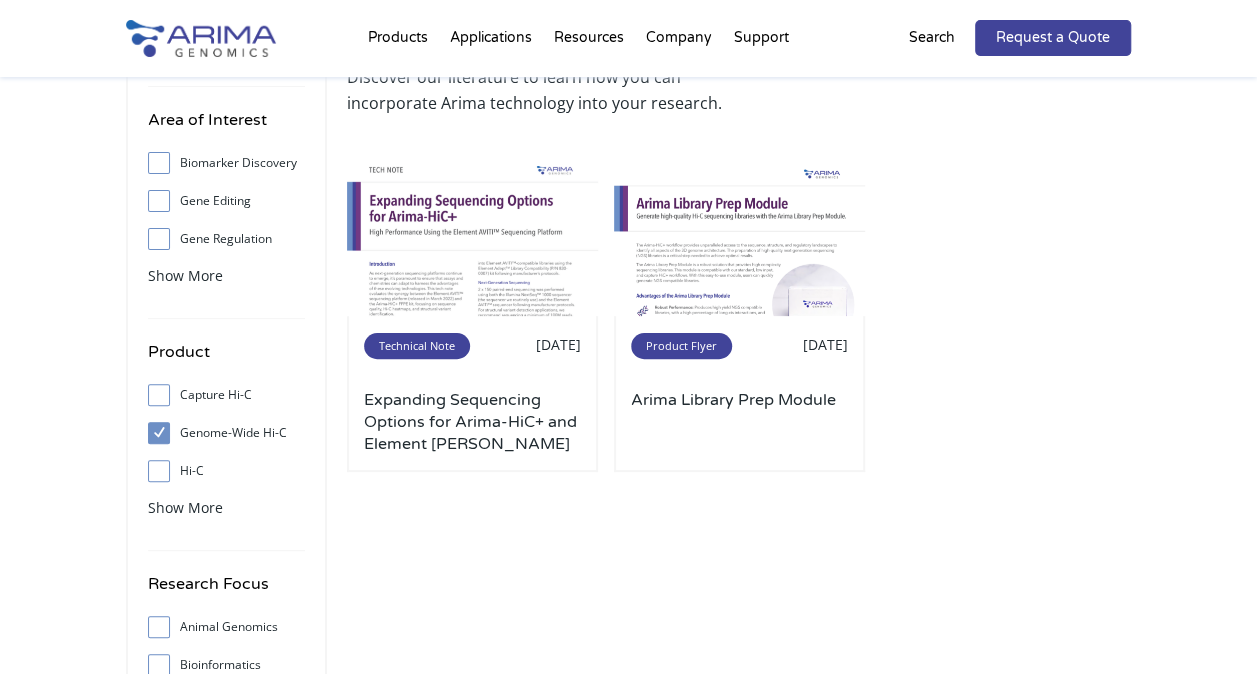 click on "Genome-Wide Hi-C" at bounding box center [158, 432] 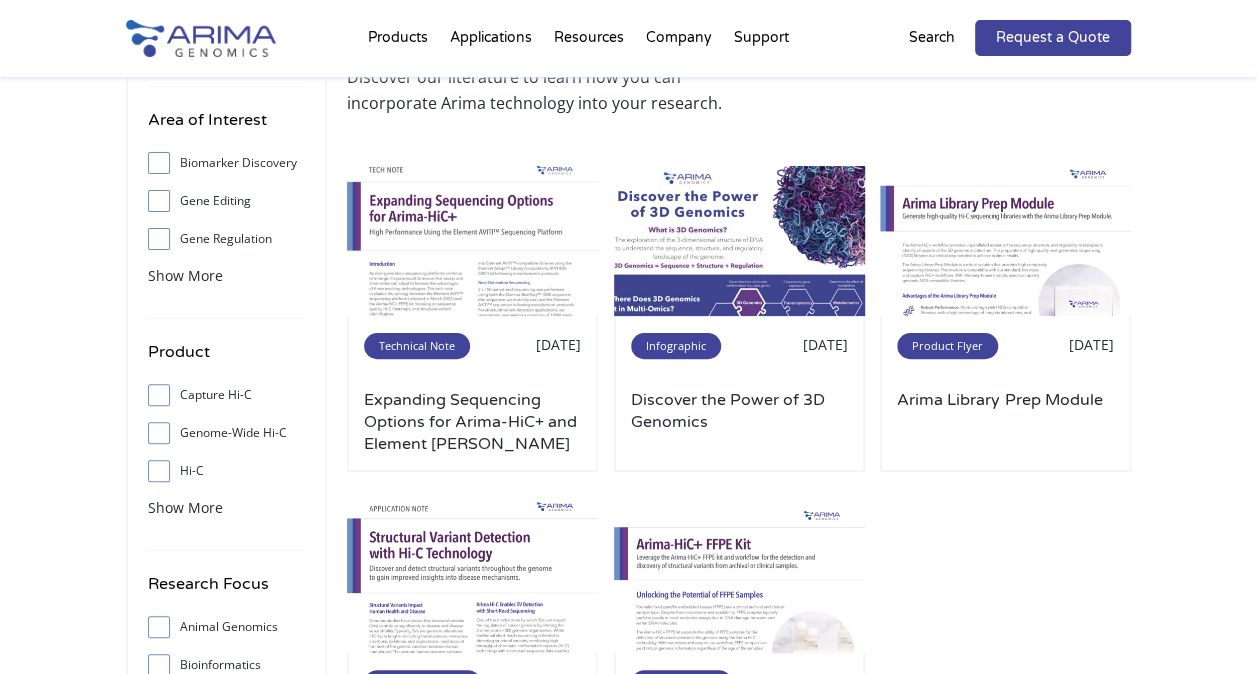 click on "Hi-C" at bounding box center [158, 470] 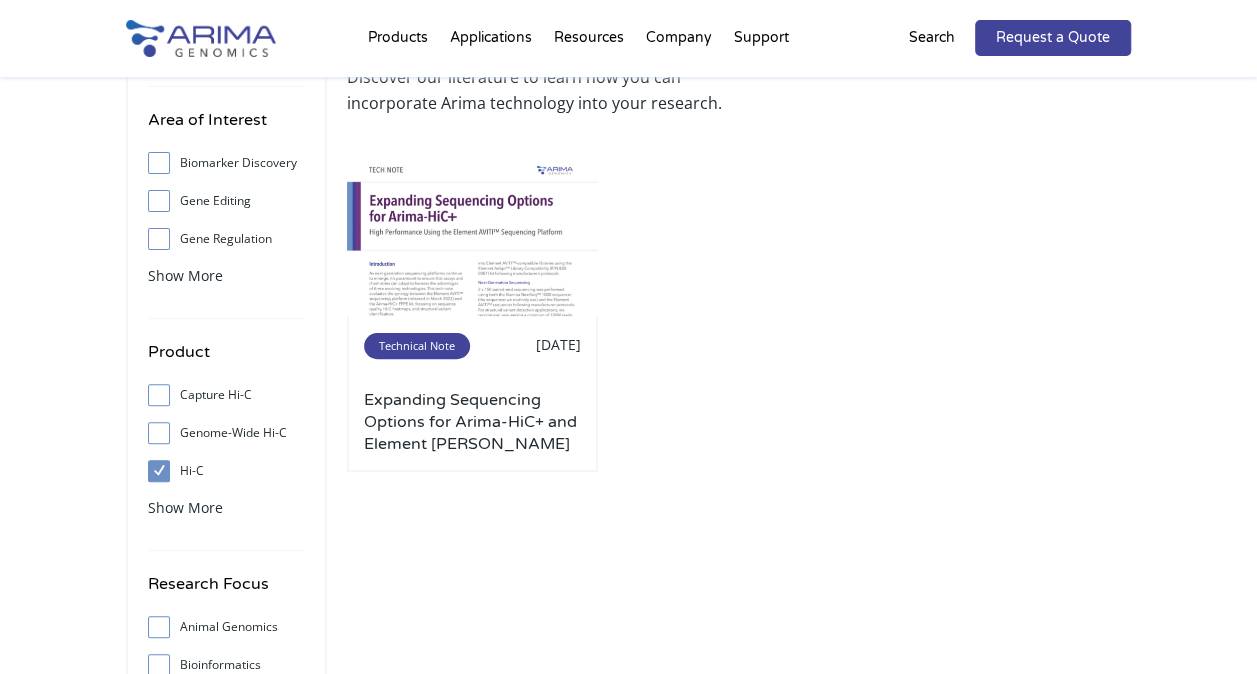 click on "Genome-Wide Hi-C" at bounding box center (158, 432) 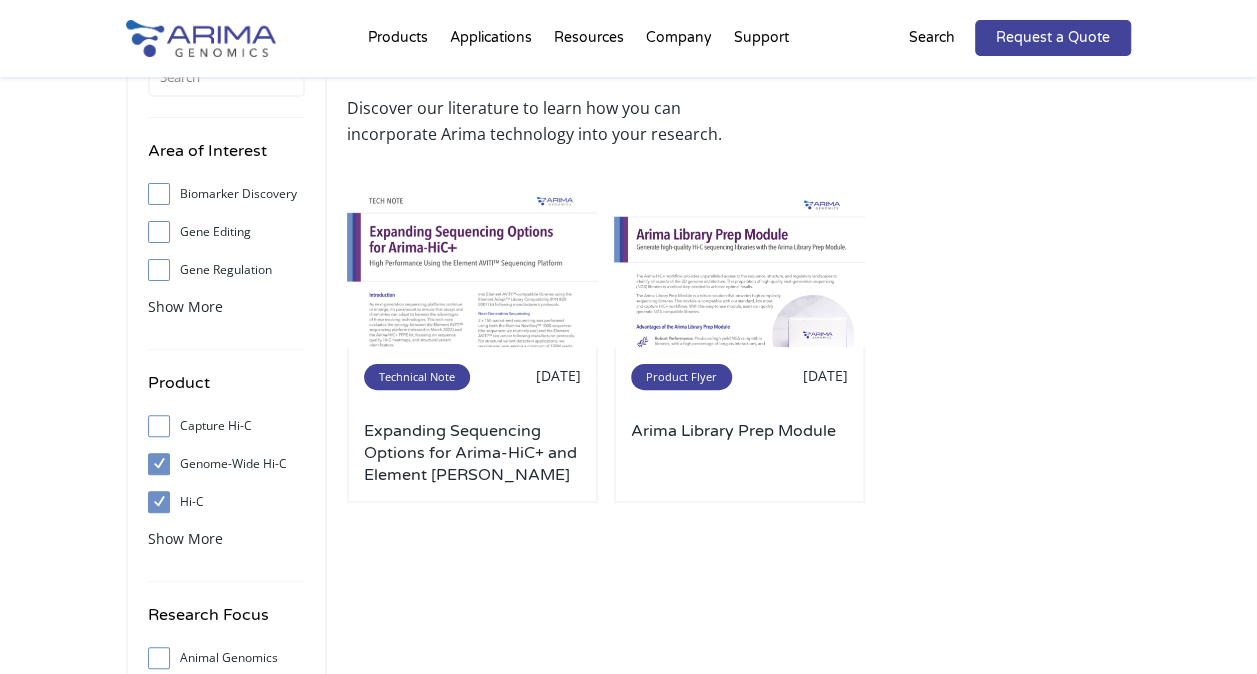 scroll, scrollTop: 0, scrollLeft: 0, axis: both 